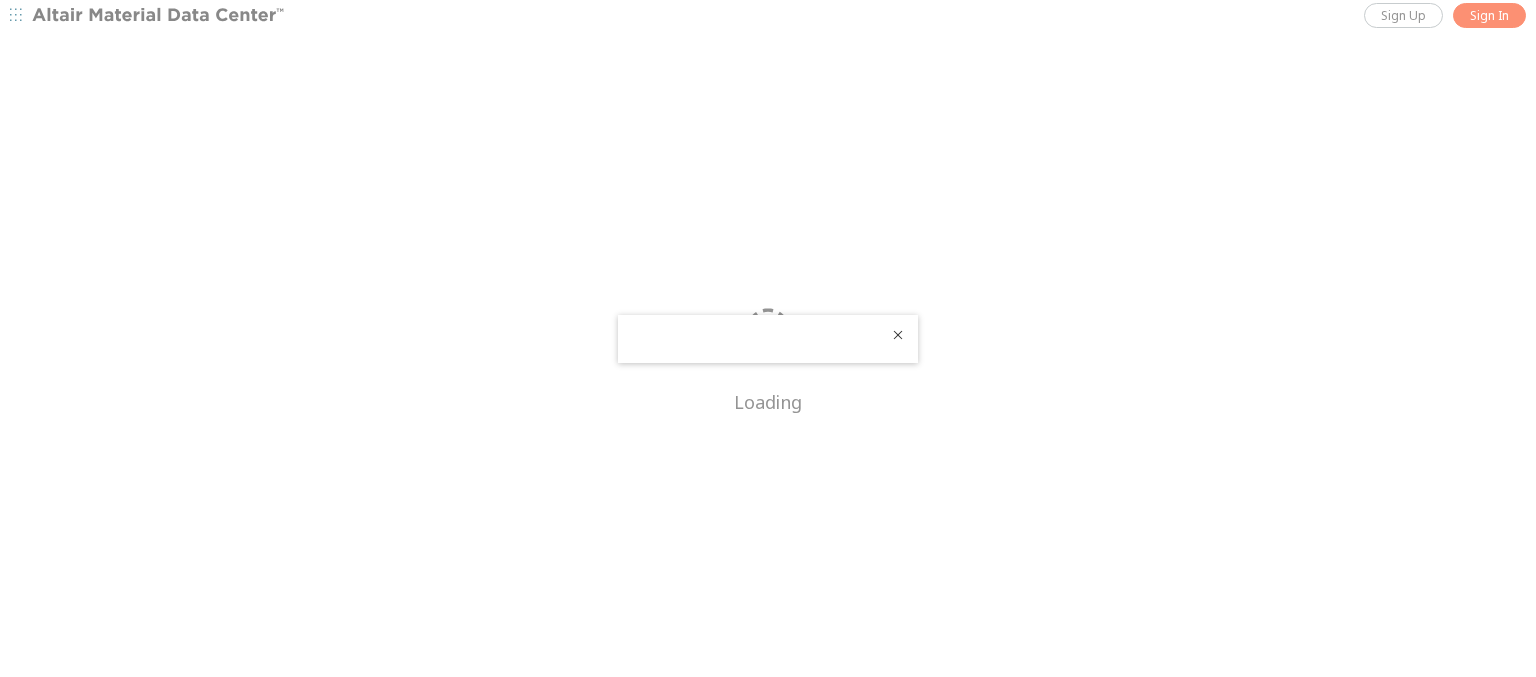 scroll, scrollTop: 0, scrollLeft: 0, axis: both 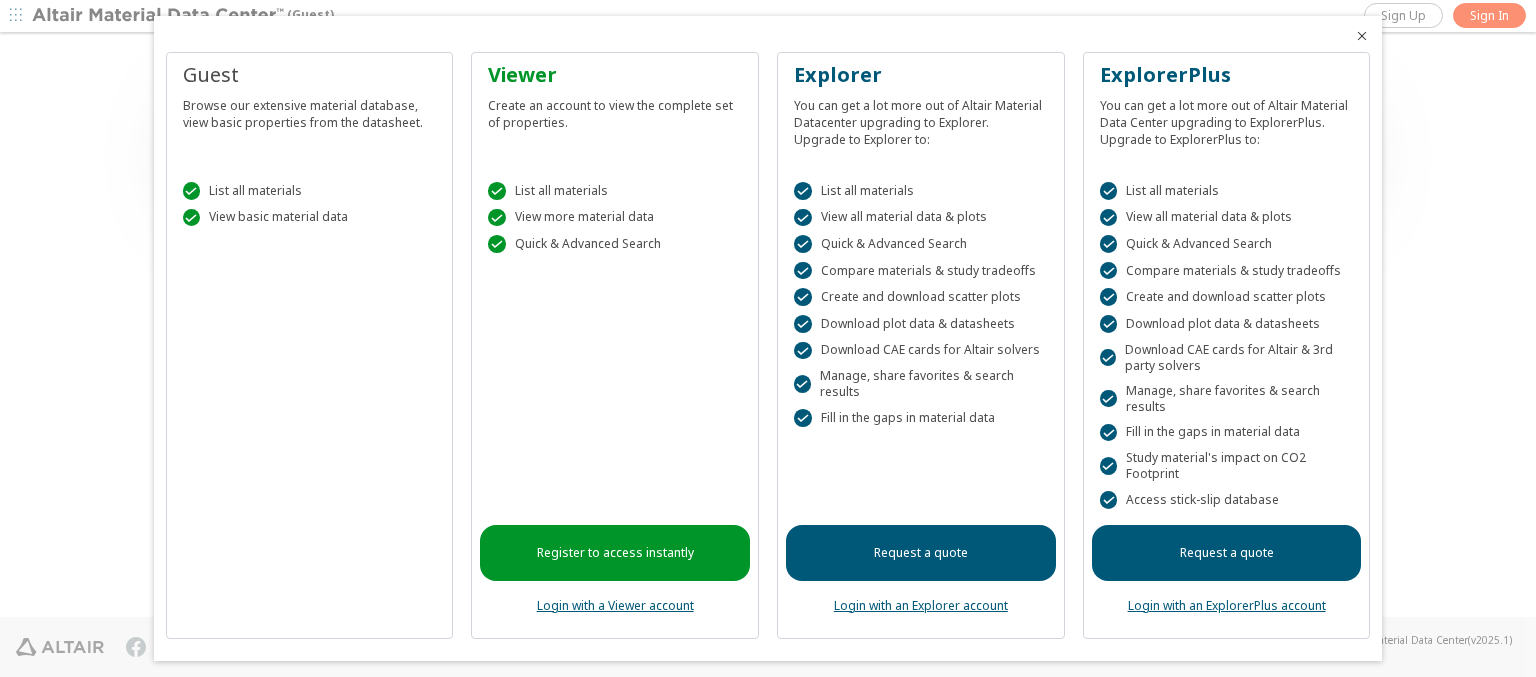 click at bounding box center (1362, 36) 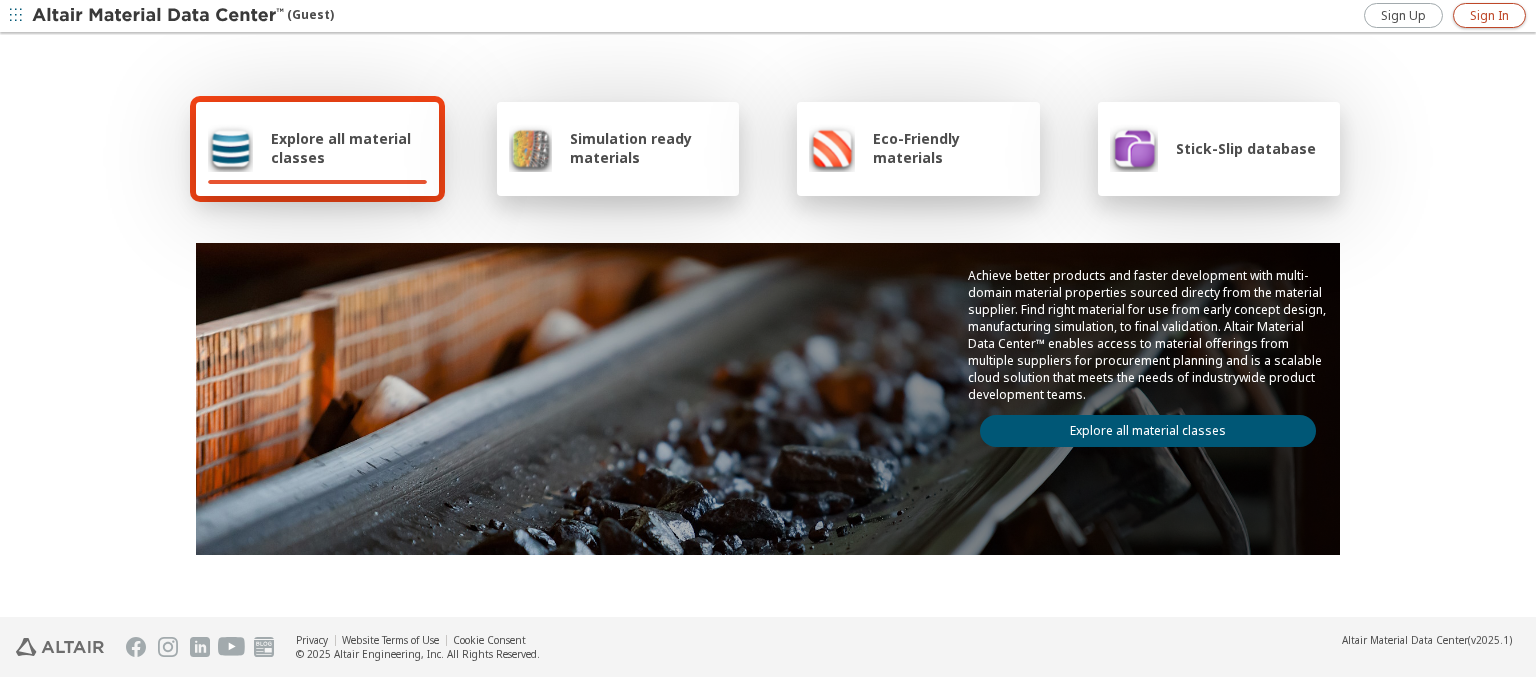 click on "Sign In" at bounding box center (1489, 16) 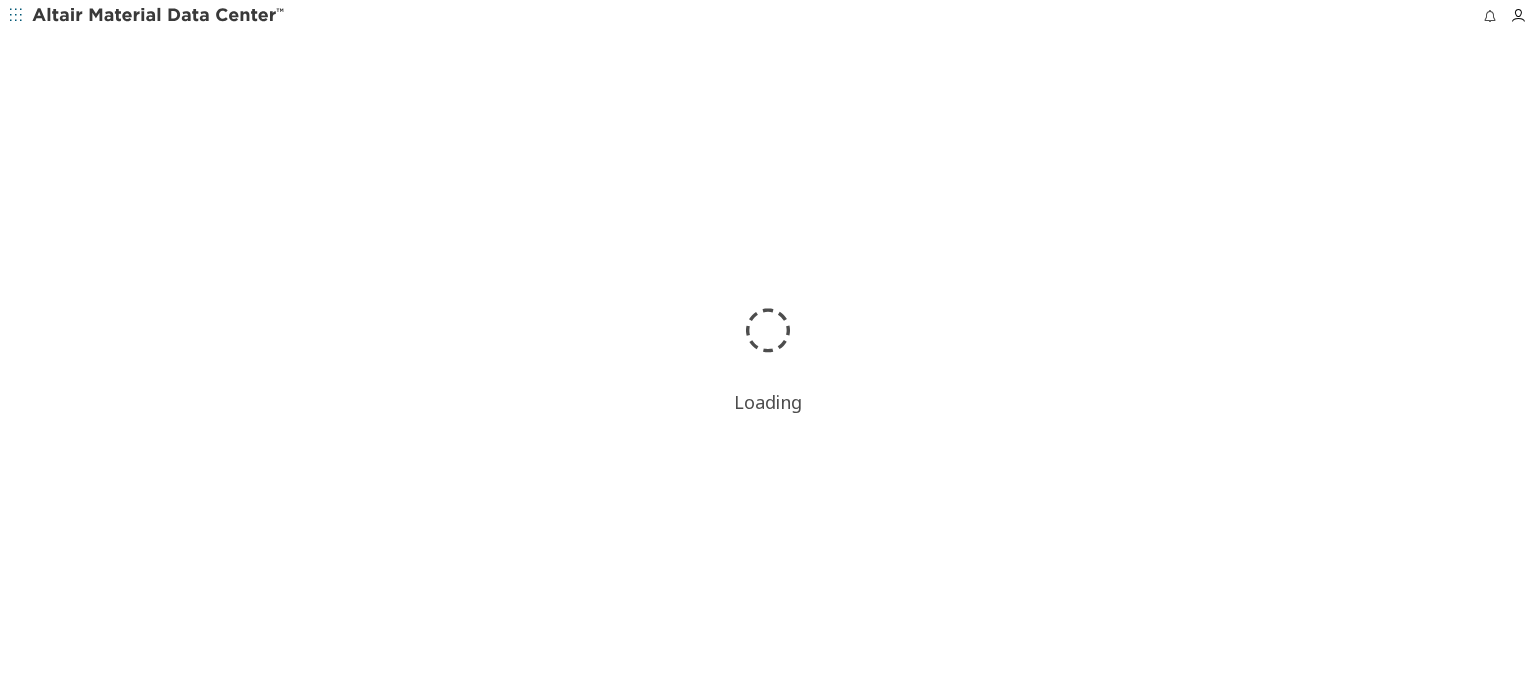 scroll, scrollTop: 0, scrollLeft: 0, axis: both 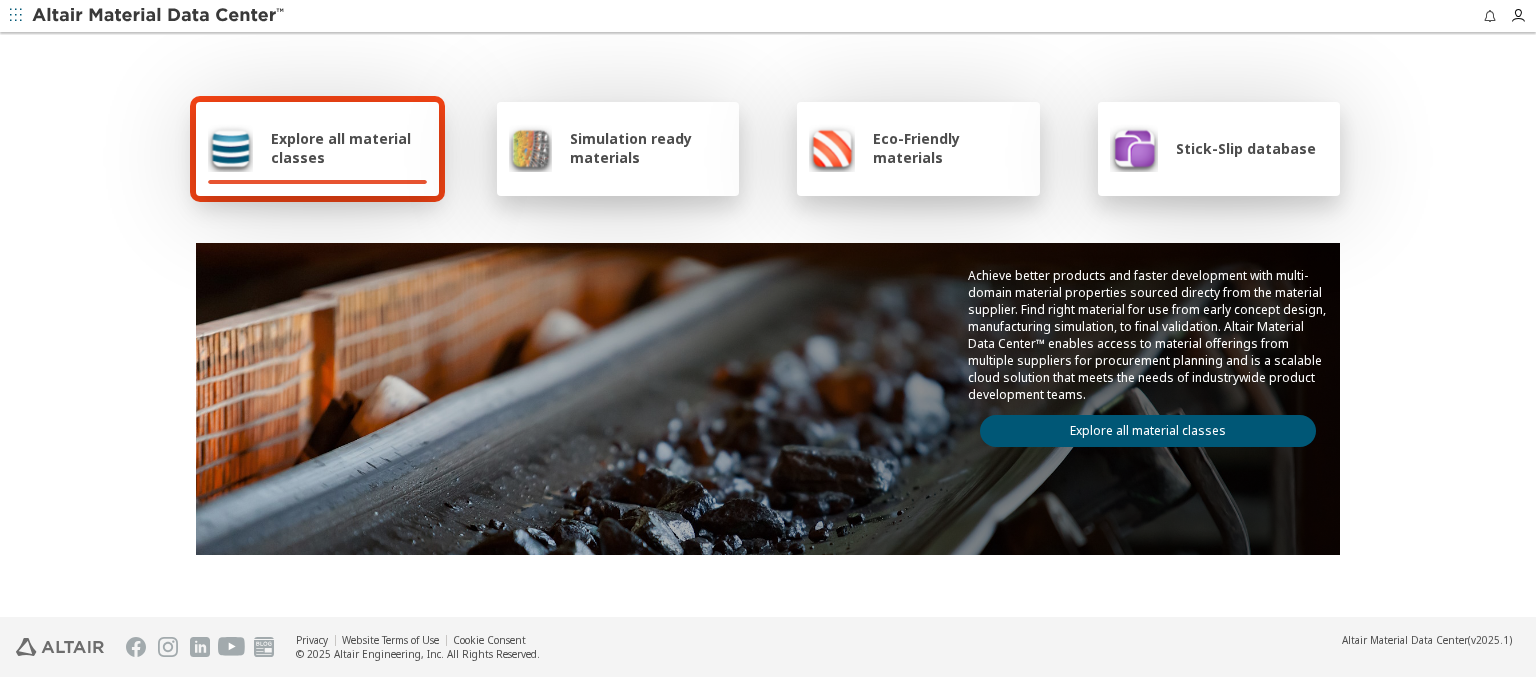 click at bounding box center [159, 16] 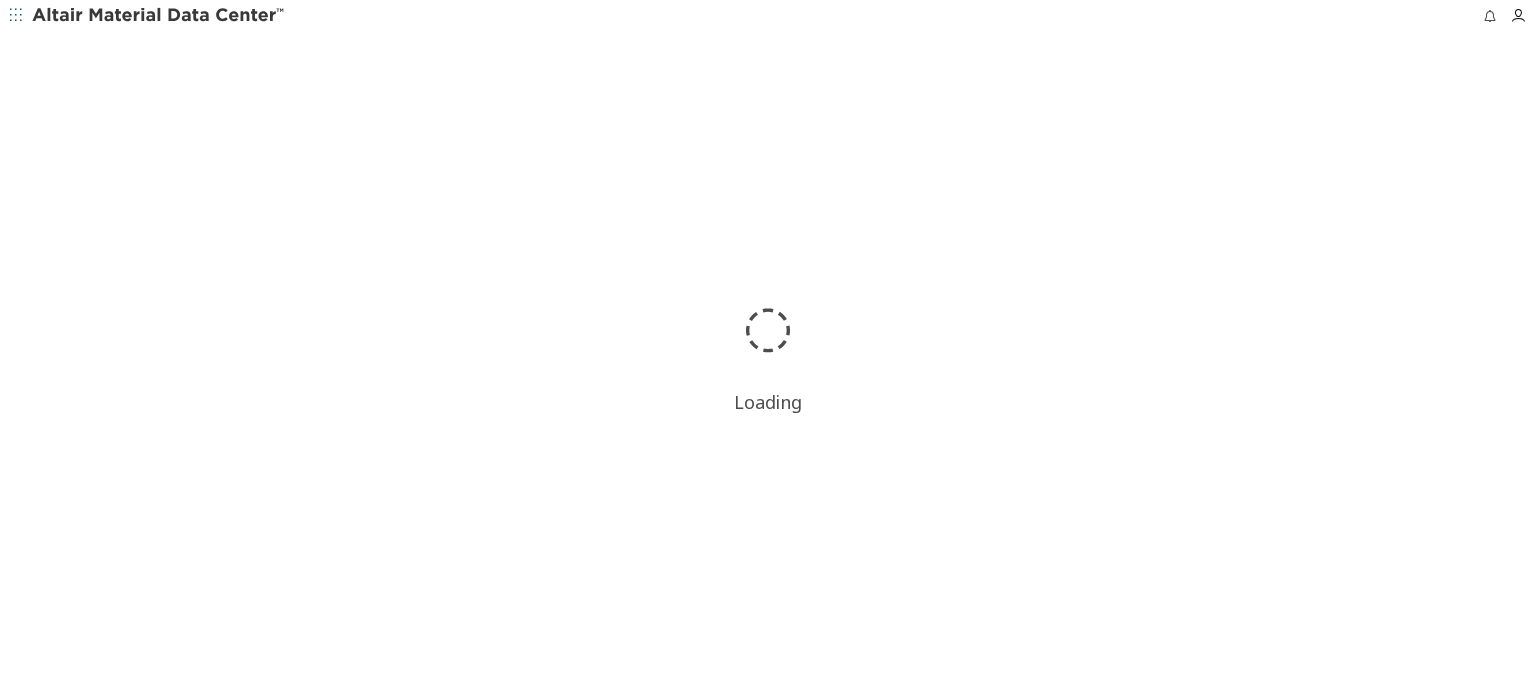 scroll, scrollTop: 0, scrollLeft: 0, axis: both 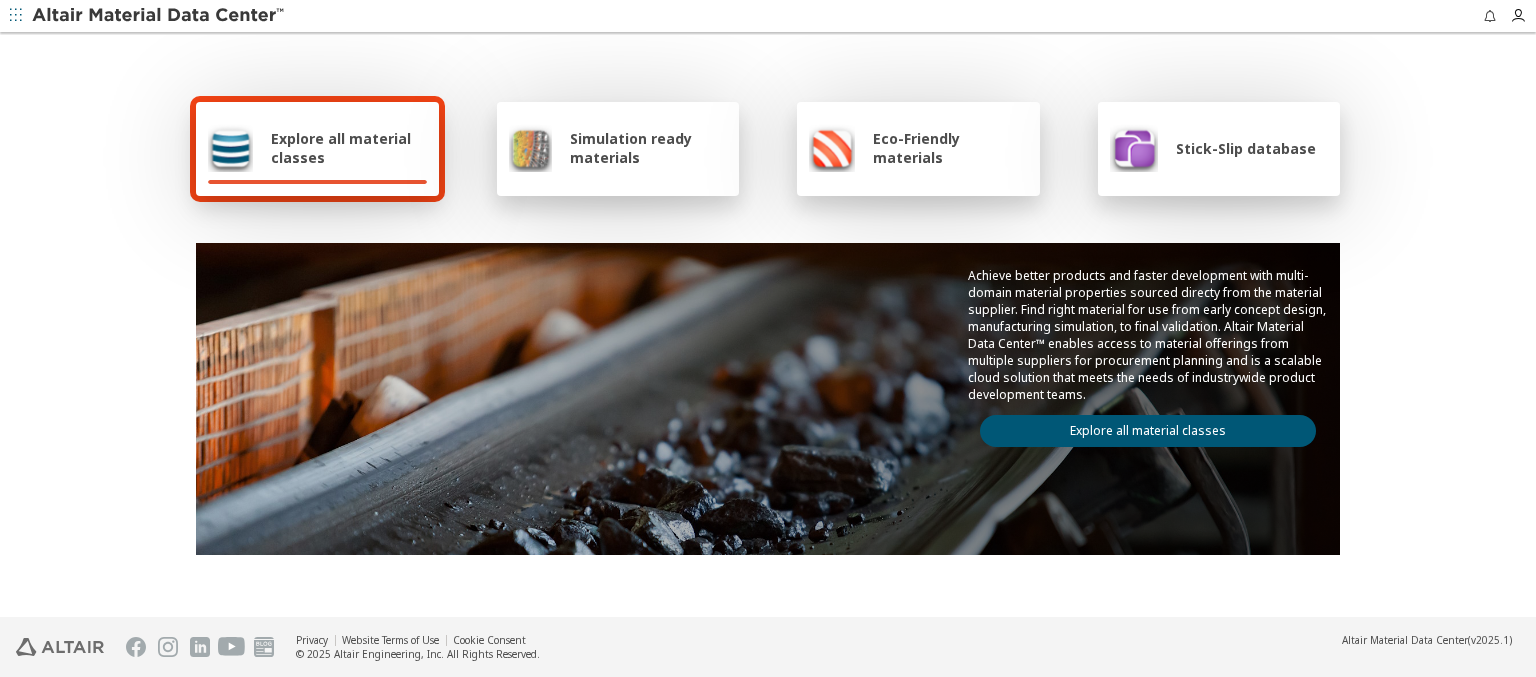 click on "Explore all material classes" at bounding box center [349, 148] 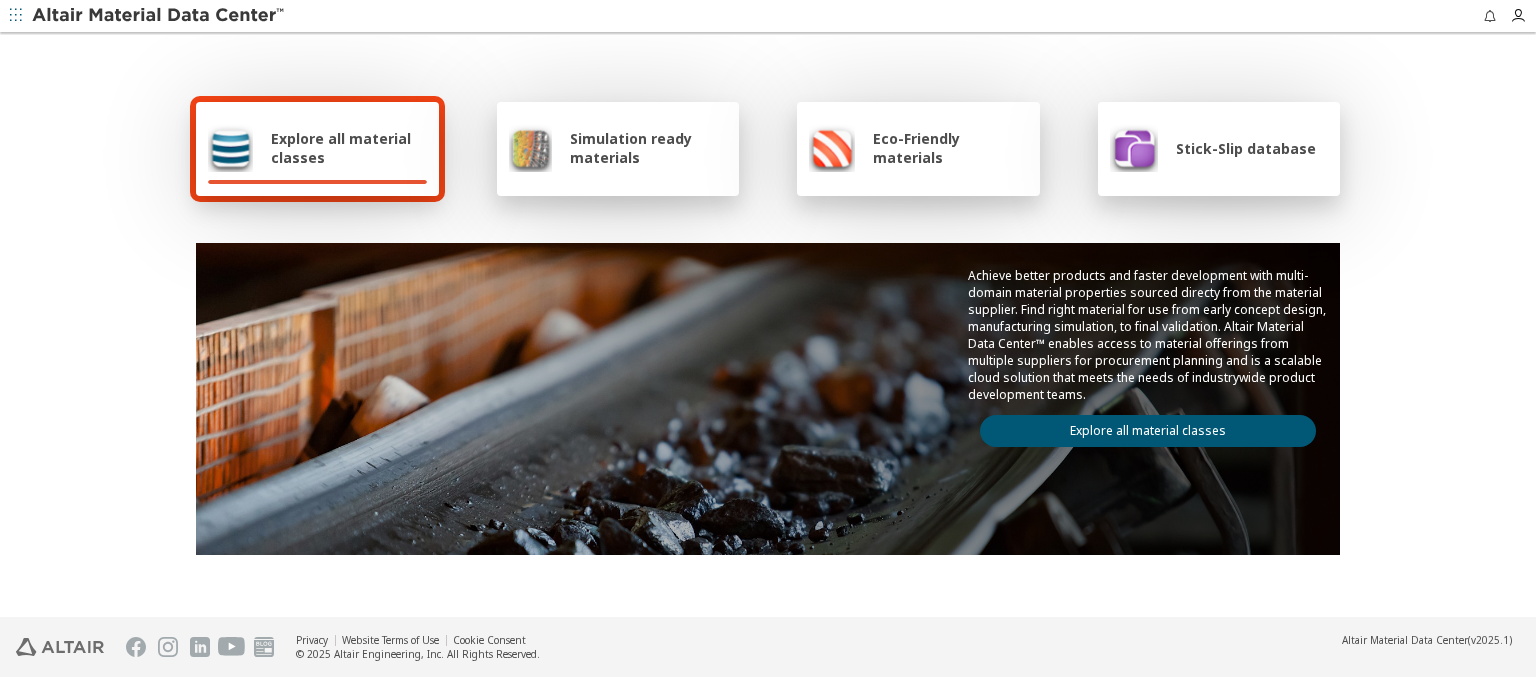click on "Explore all material classes" at bounding box center (1148, 431) 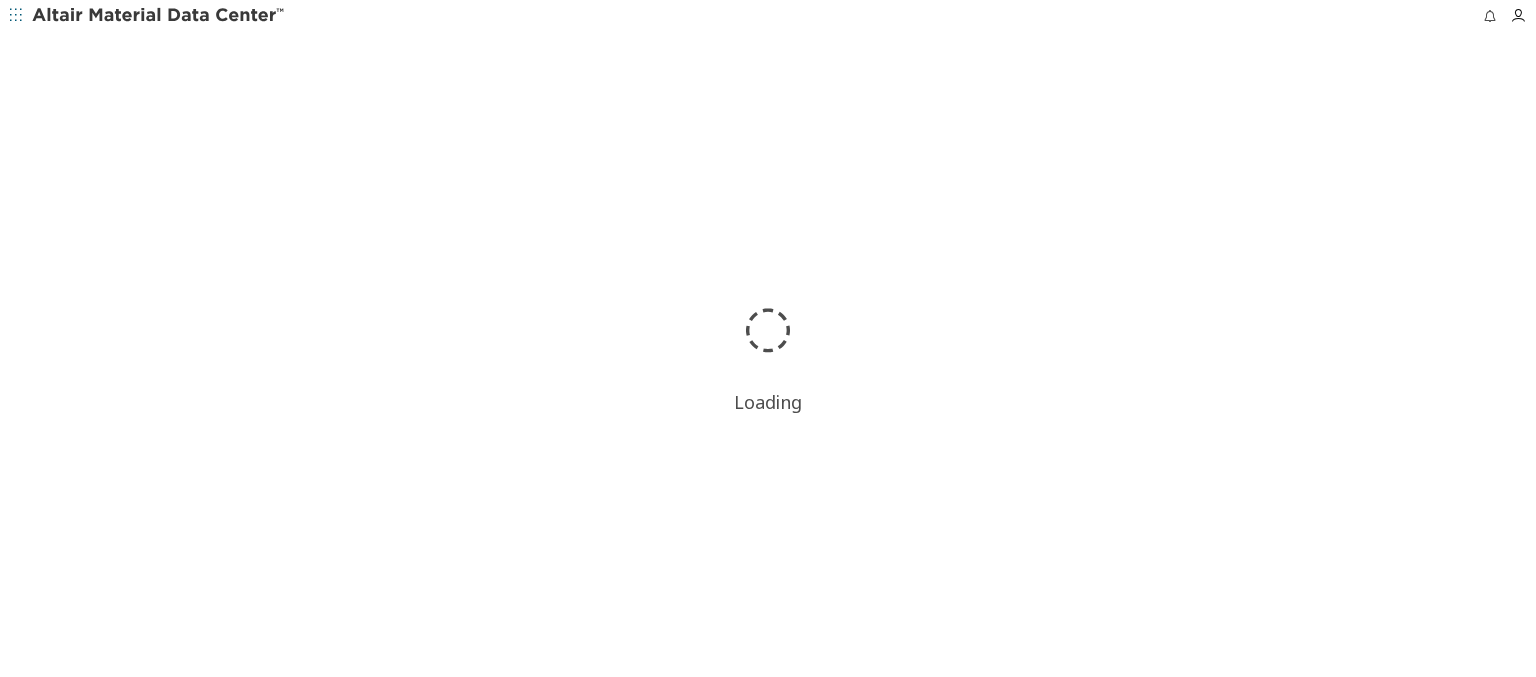 scroll, scrollTop: 0, scrollLeft: 0, axis: both 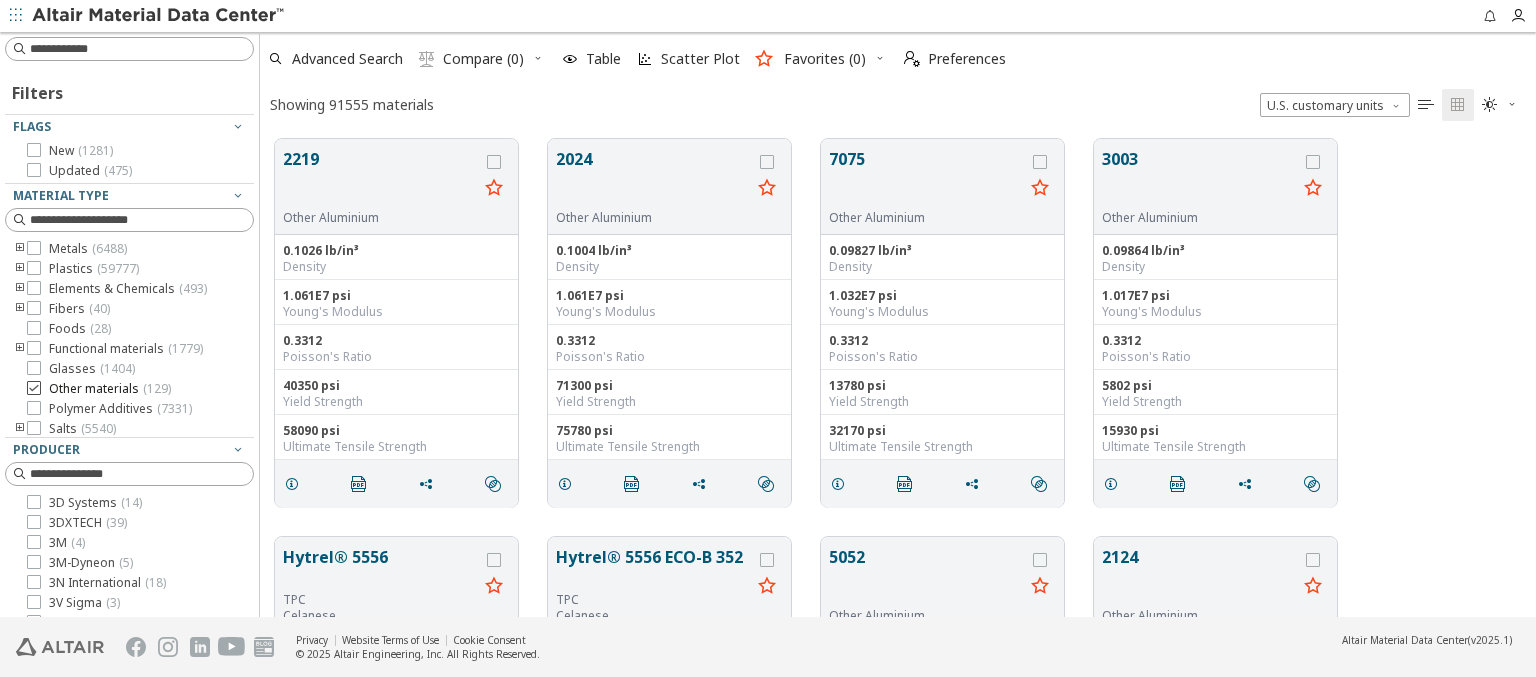 click on "Other materials ( 129 )" at bounding box center (110, 389) 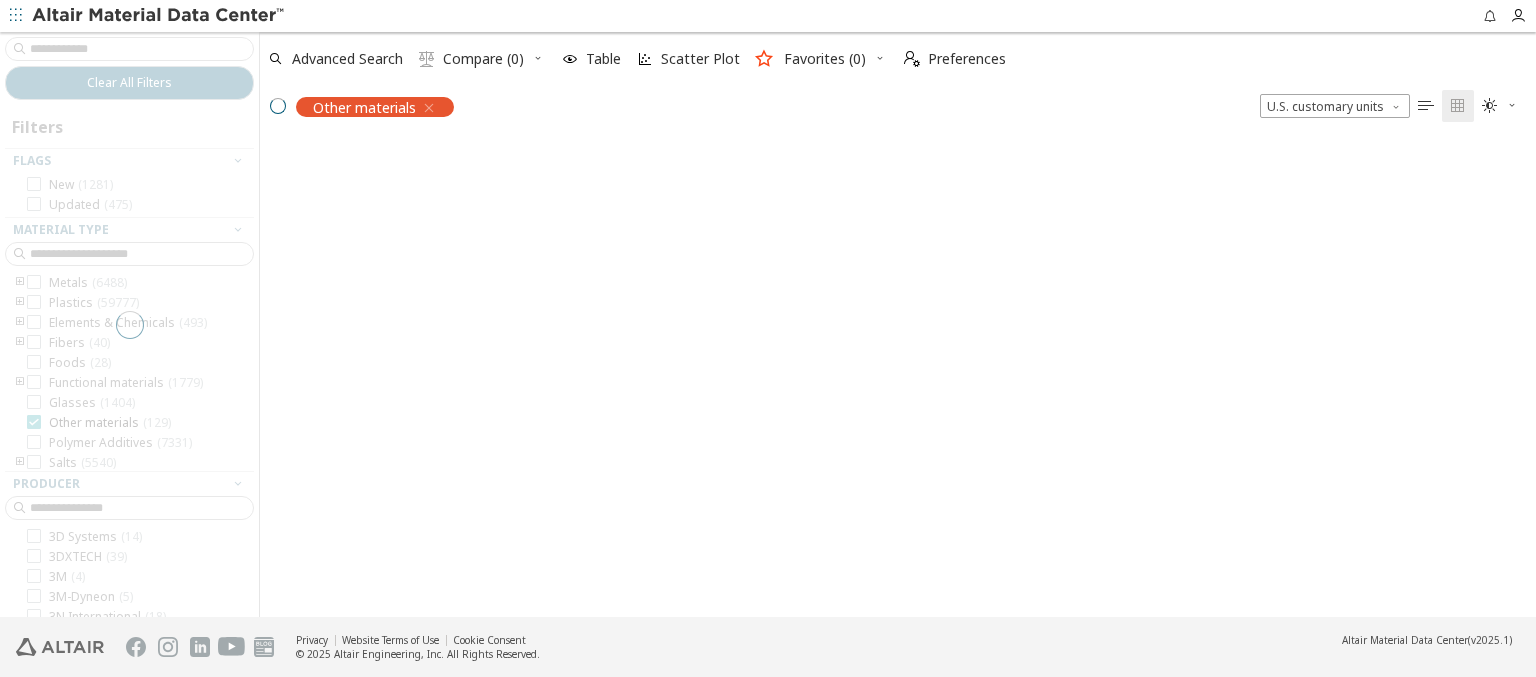 scroll, scrollTop: 475, scrollLeft: 1260, axis: both 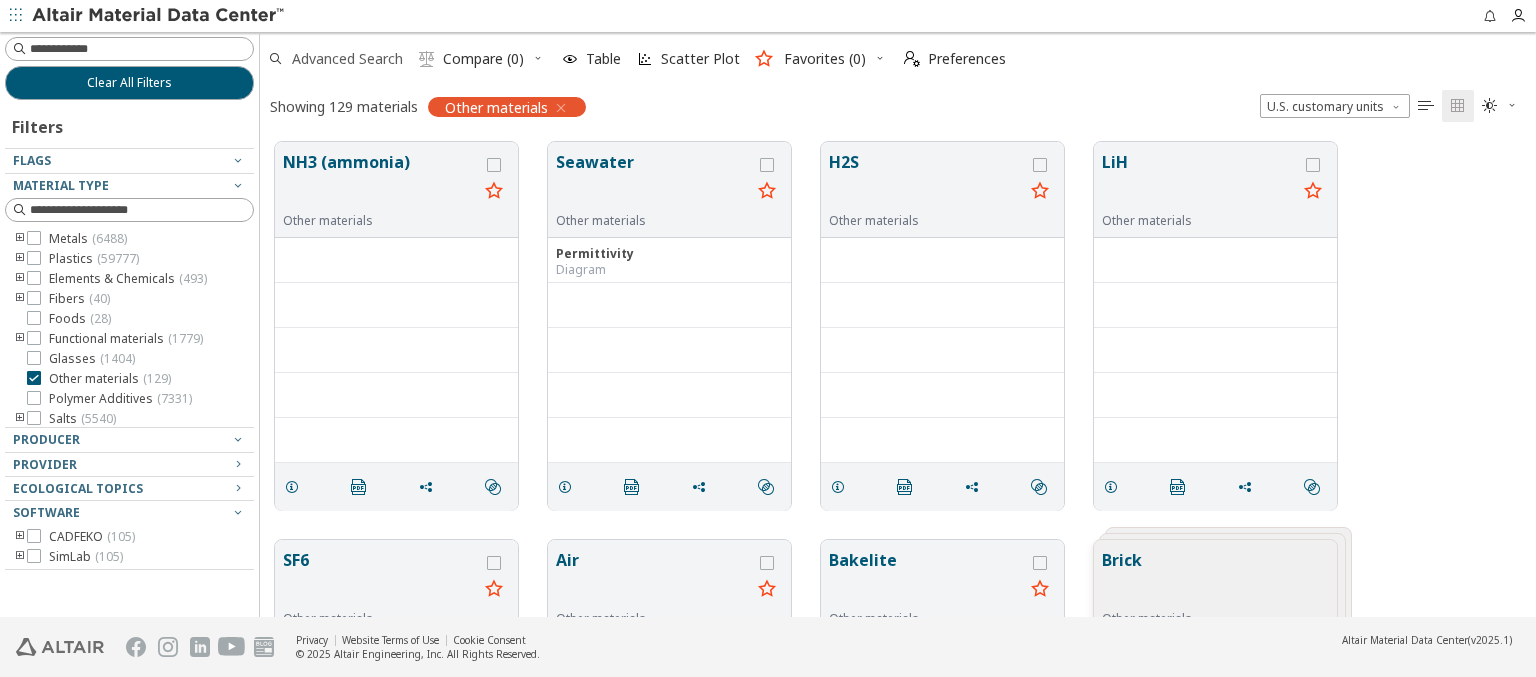 click on "Advanced Search" at bounding box center (347, 59) 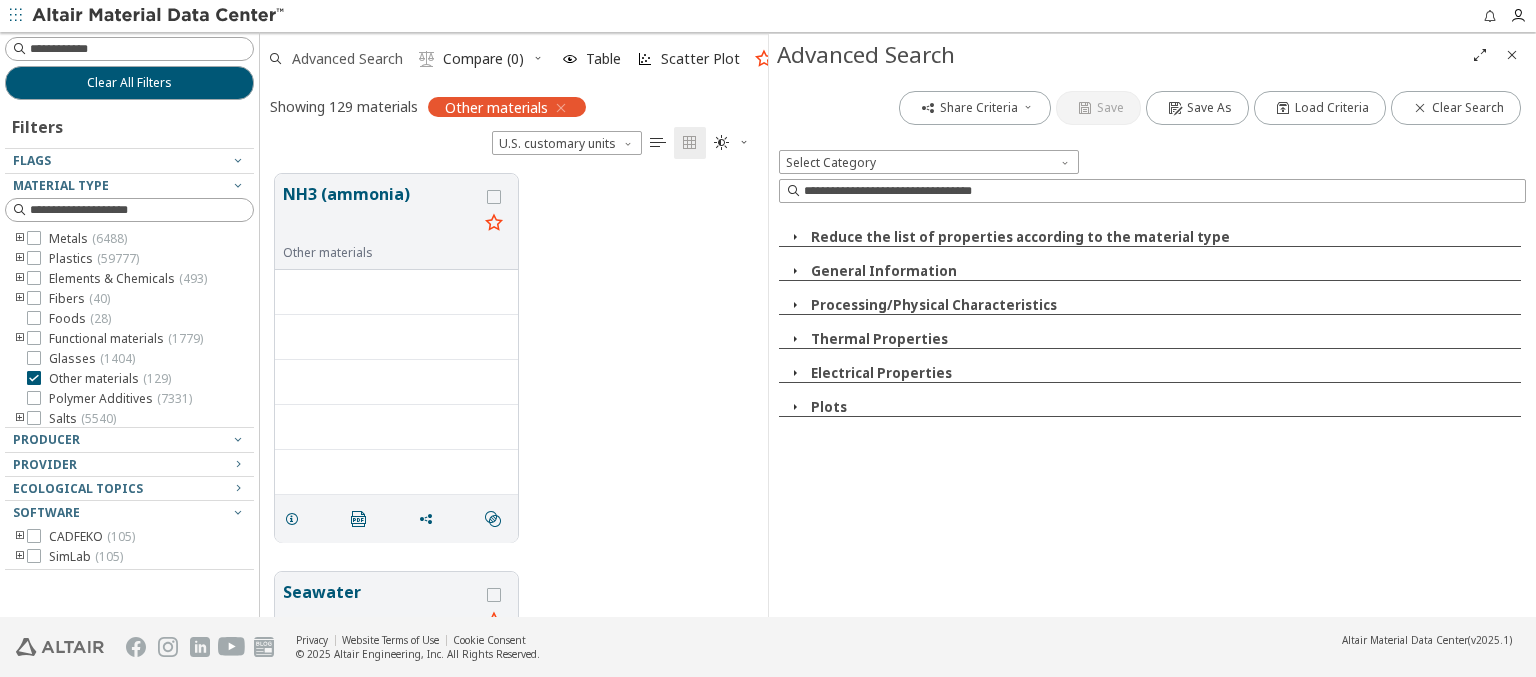 scroll, scrollTop: 443, scrollLeft: 492, axis: both 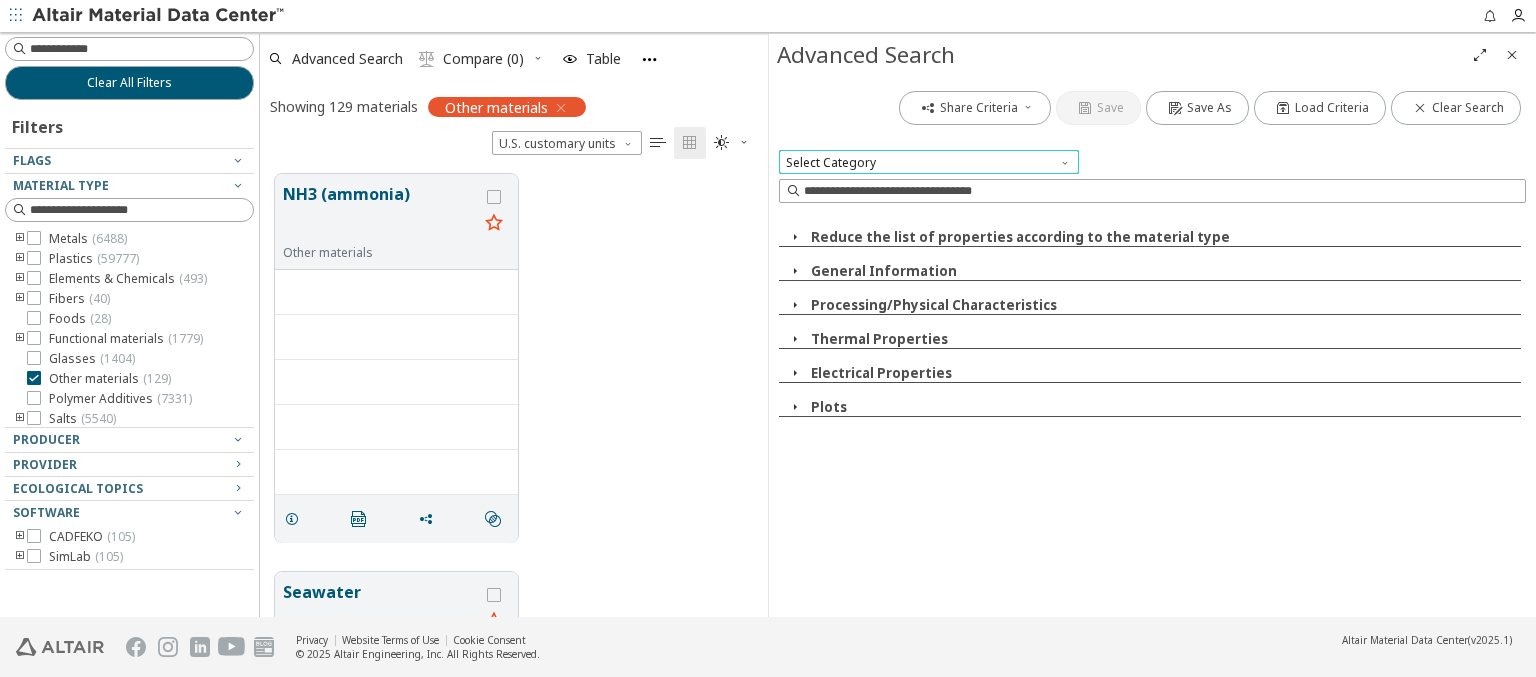 click on "Select Category" at bounding box center [929, 162] 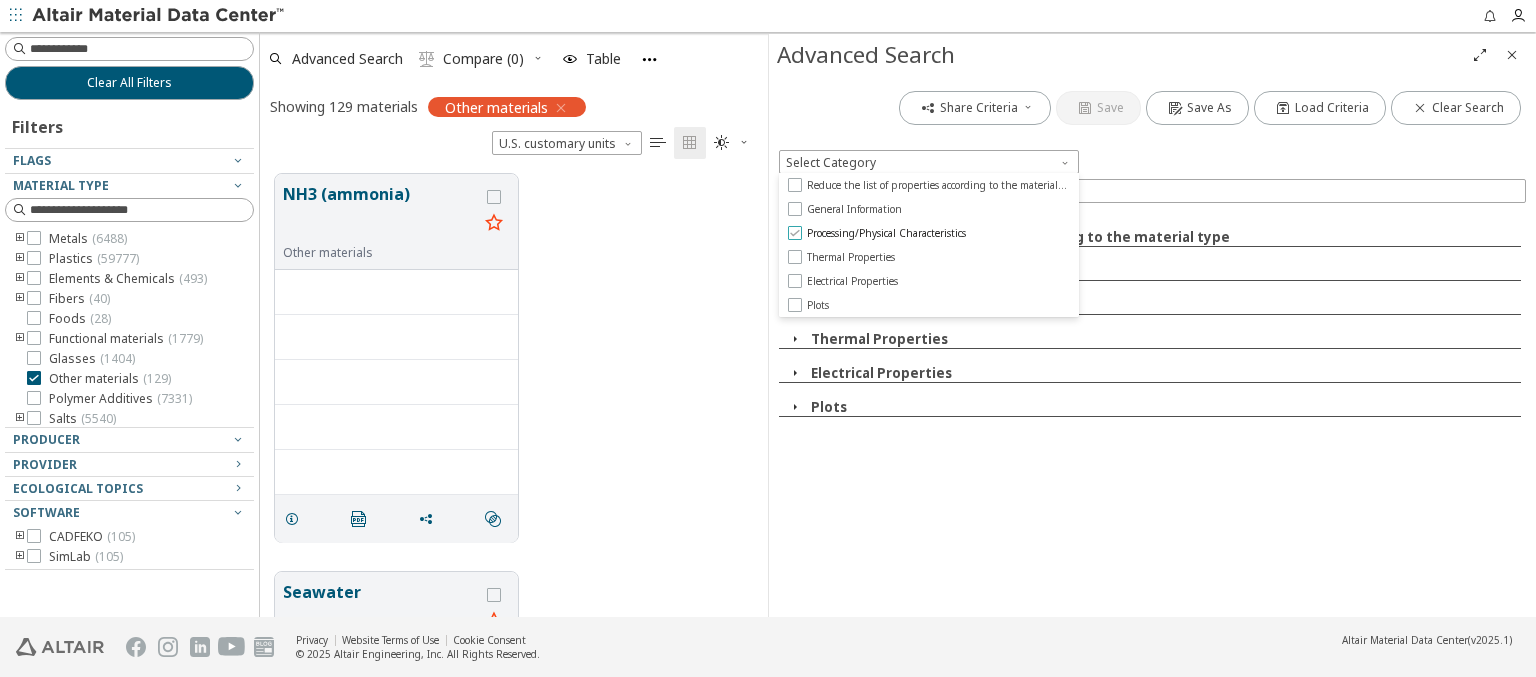click on "Processing/Physical Characteristics" at bounding box center (886, 233) 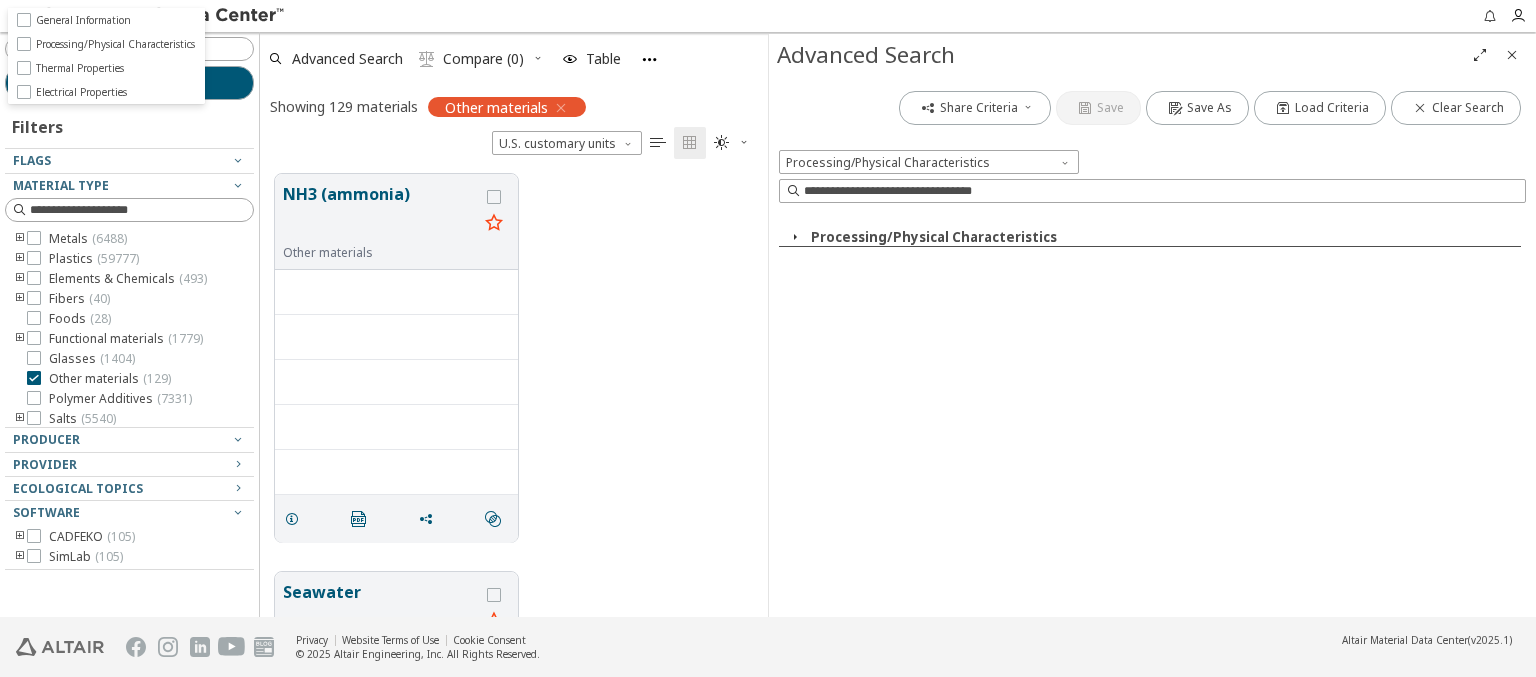 click at bounding box center [795, 237] 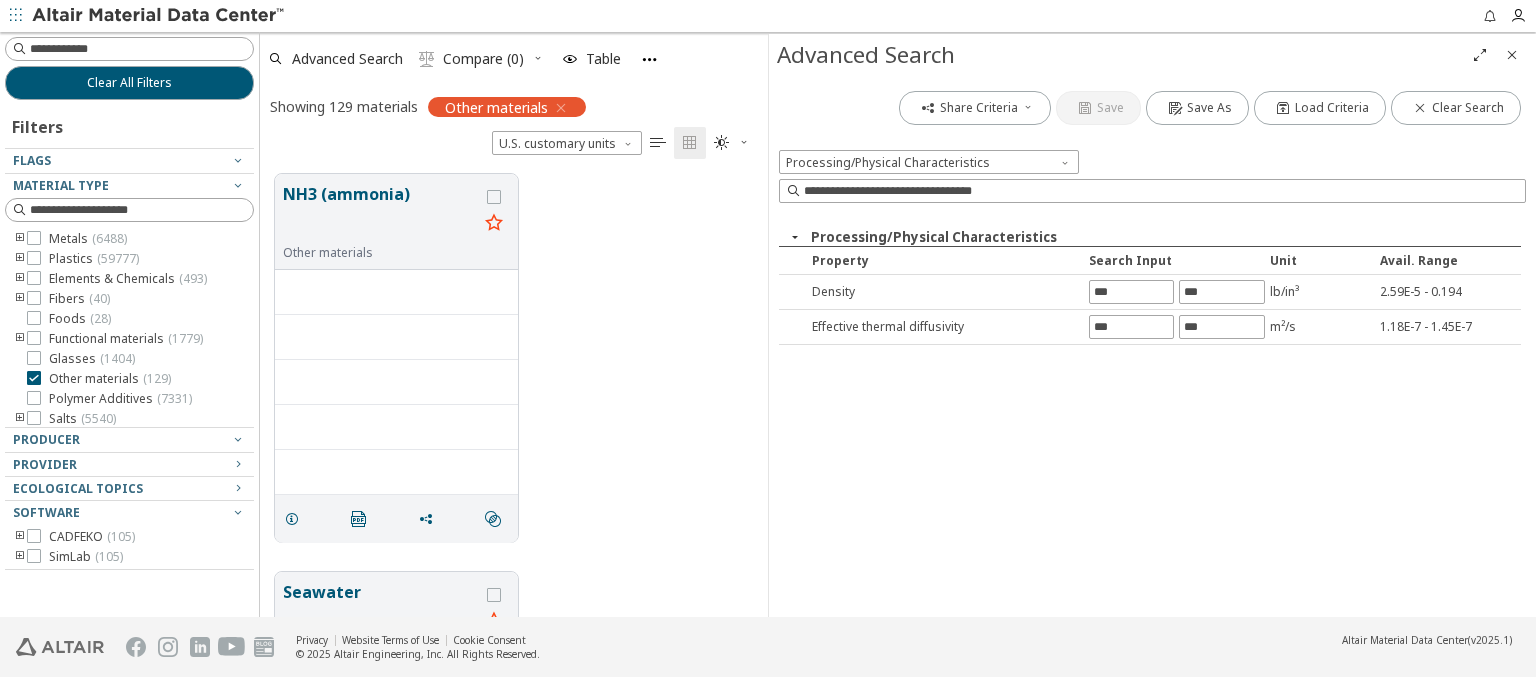 type on "*********" 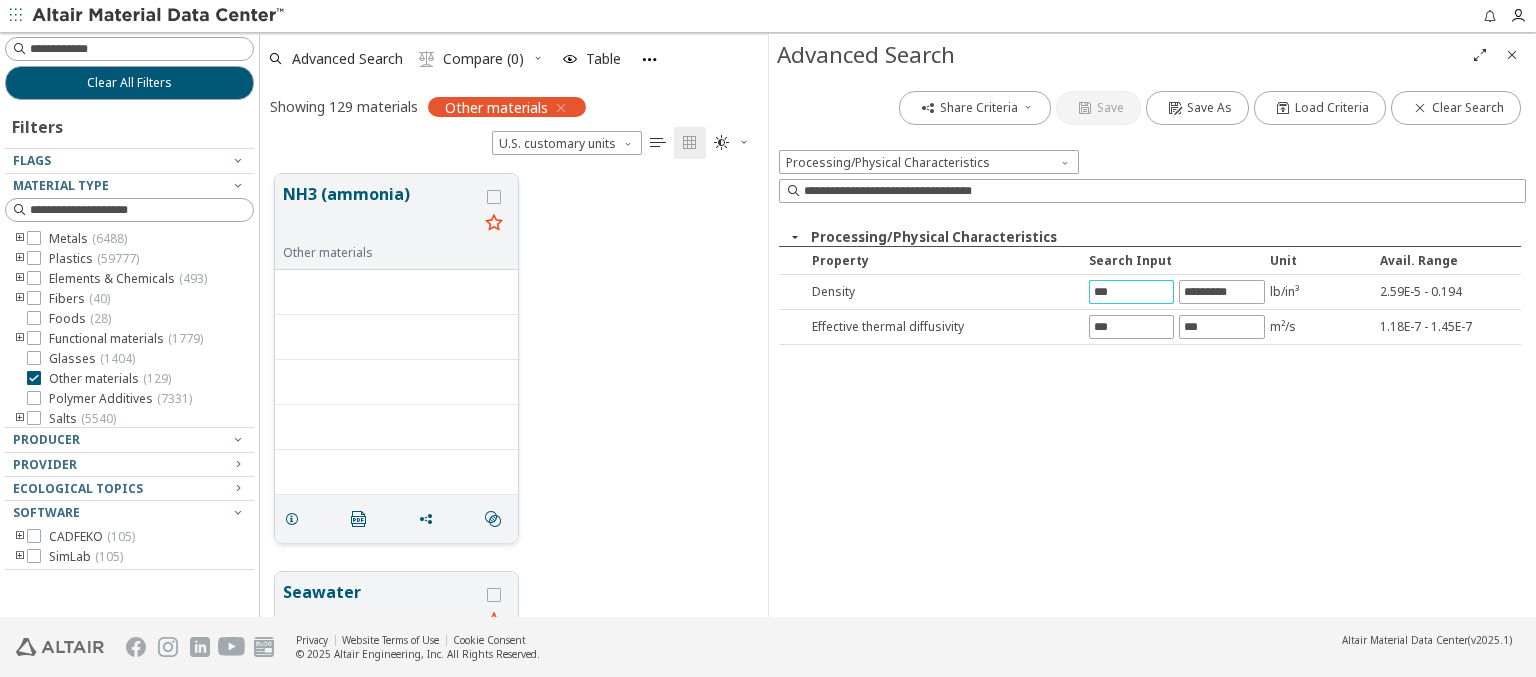 click on "NH3 (ammonia)" at bounding box center (380, 213) 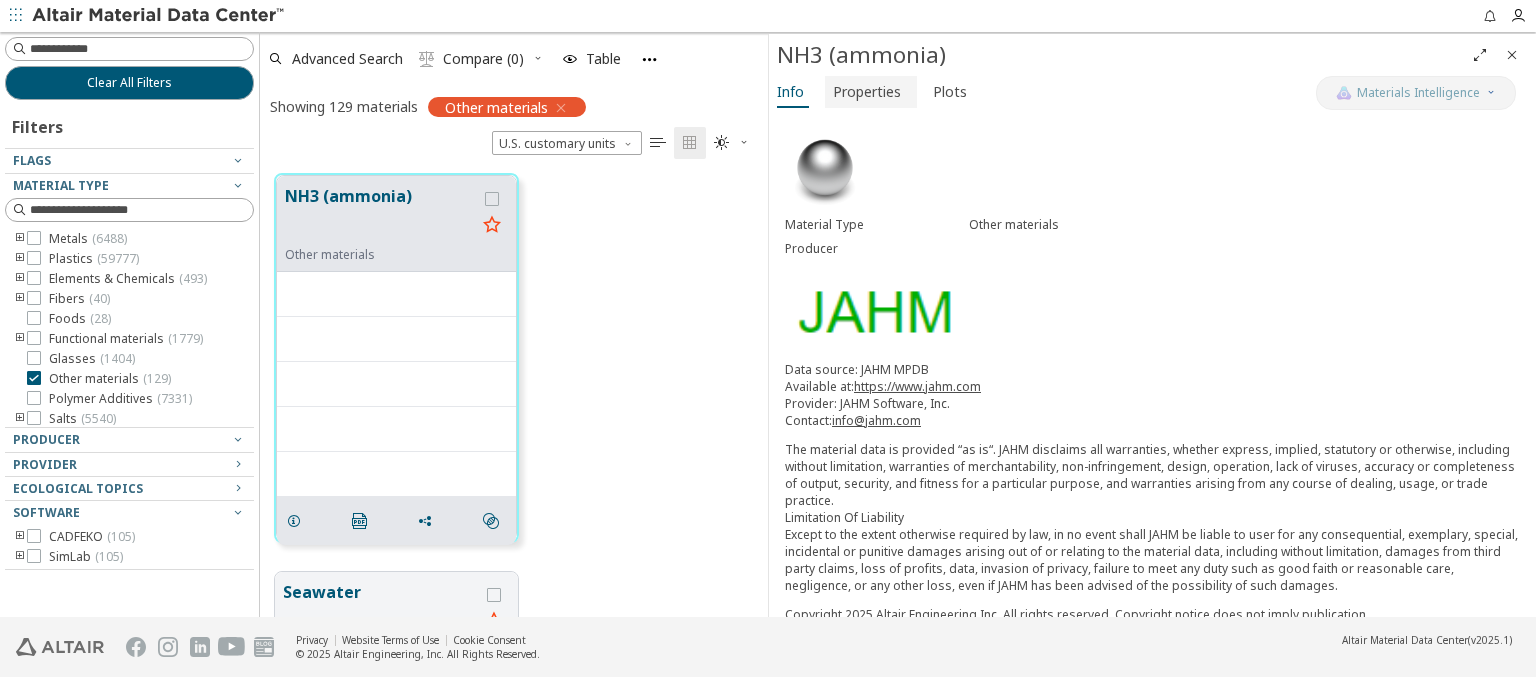 click on "Properties" at bounding box center (867, 92) 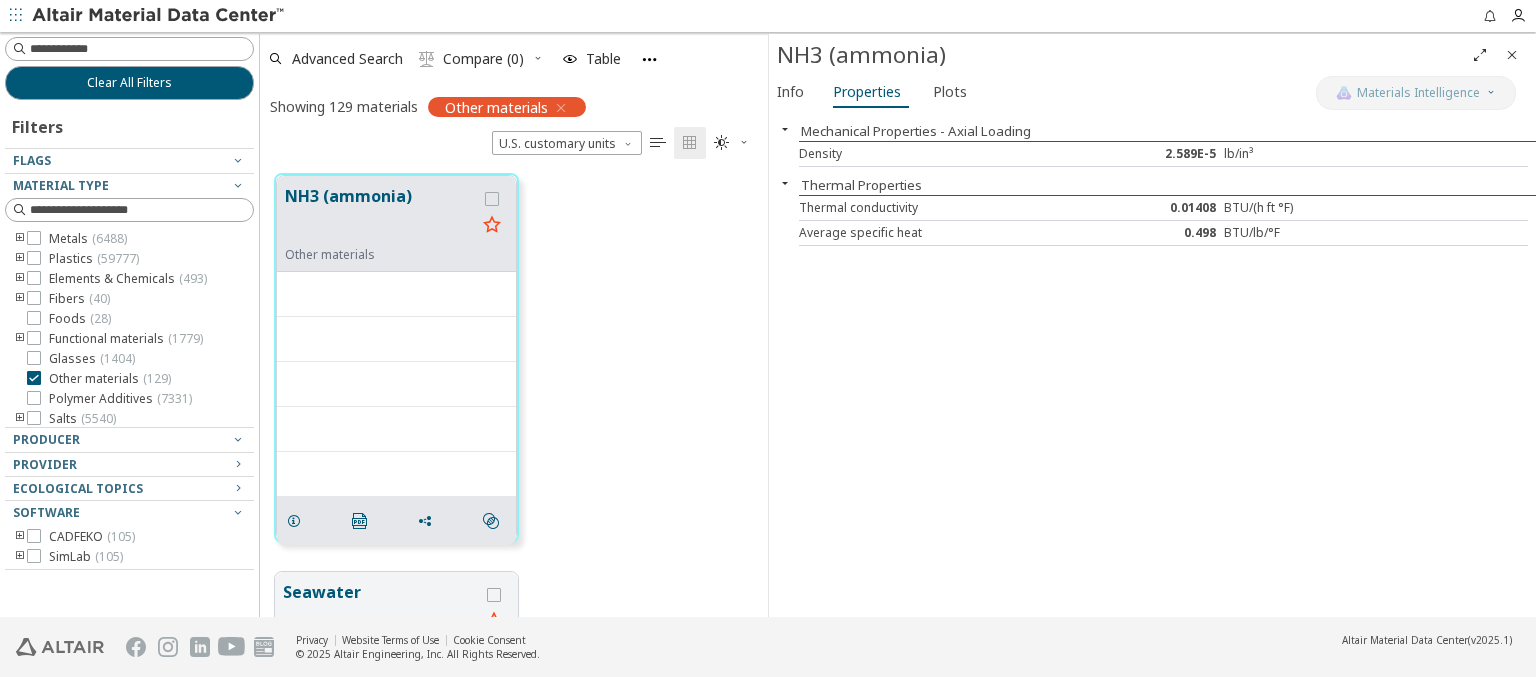 click at bounding box center [159, 16] 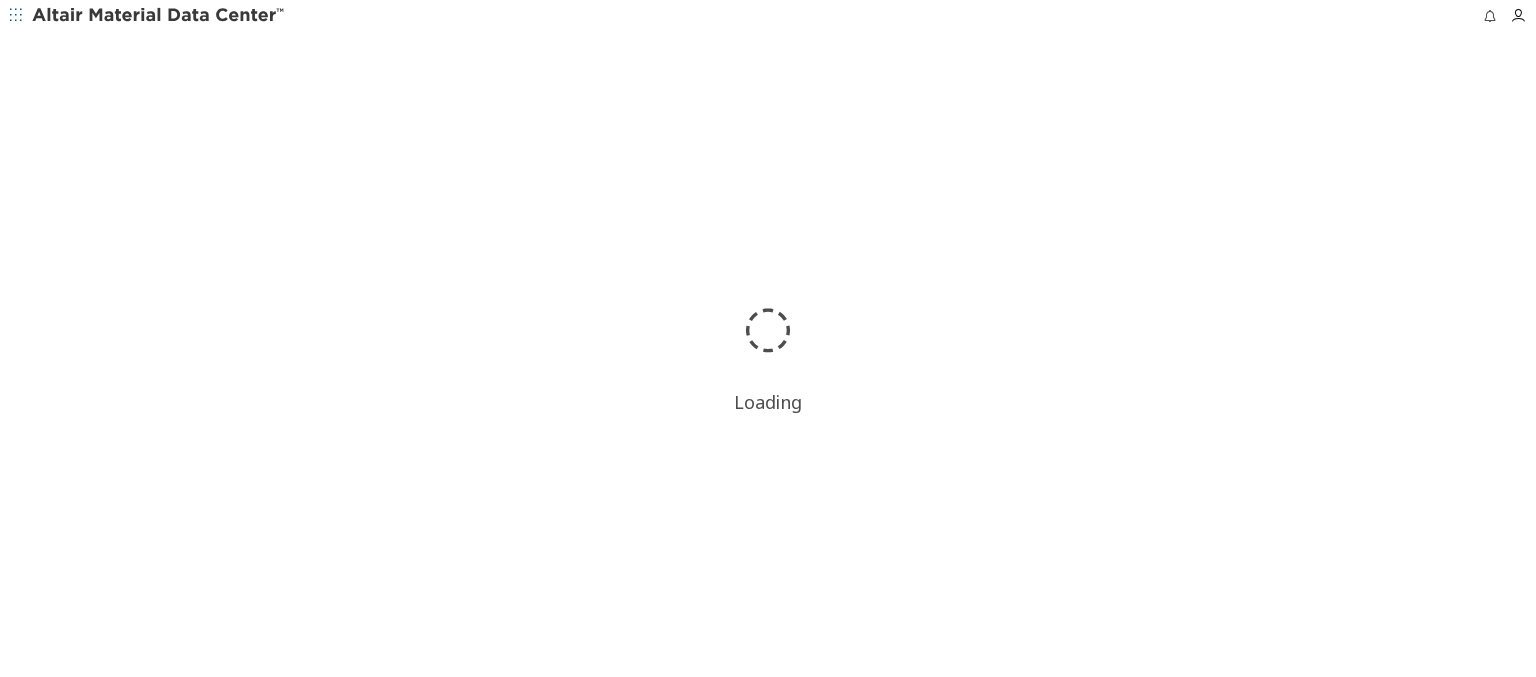 scroll, scrollTop: 0, scrollLeft: 0, axis: both 